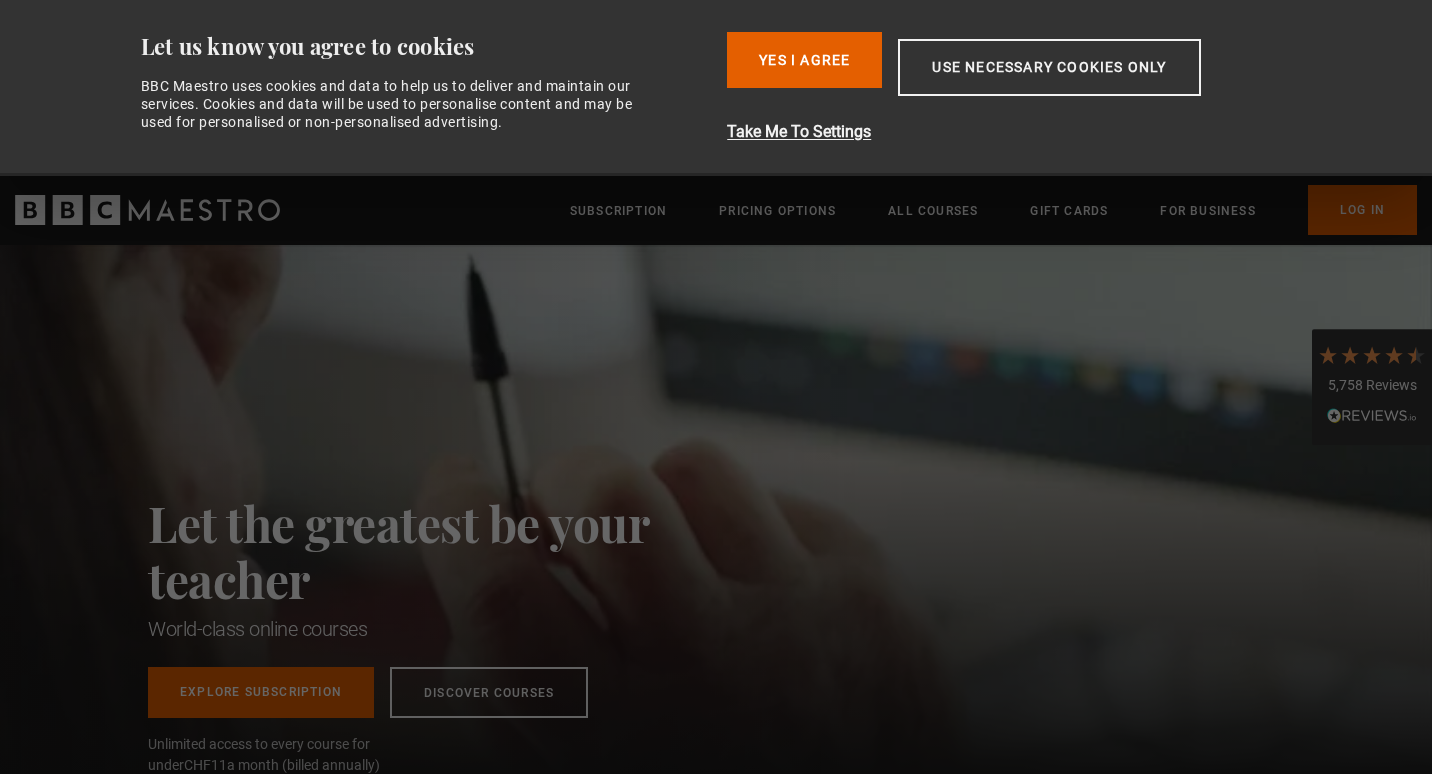 scroll, scrollTop: 0, scrollLeft: 0, axis: both 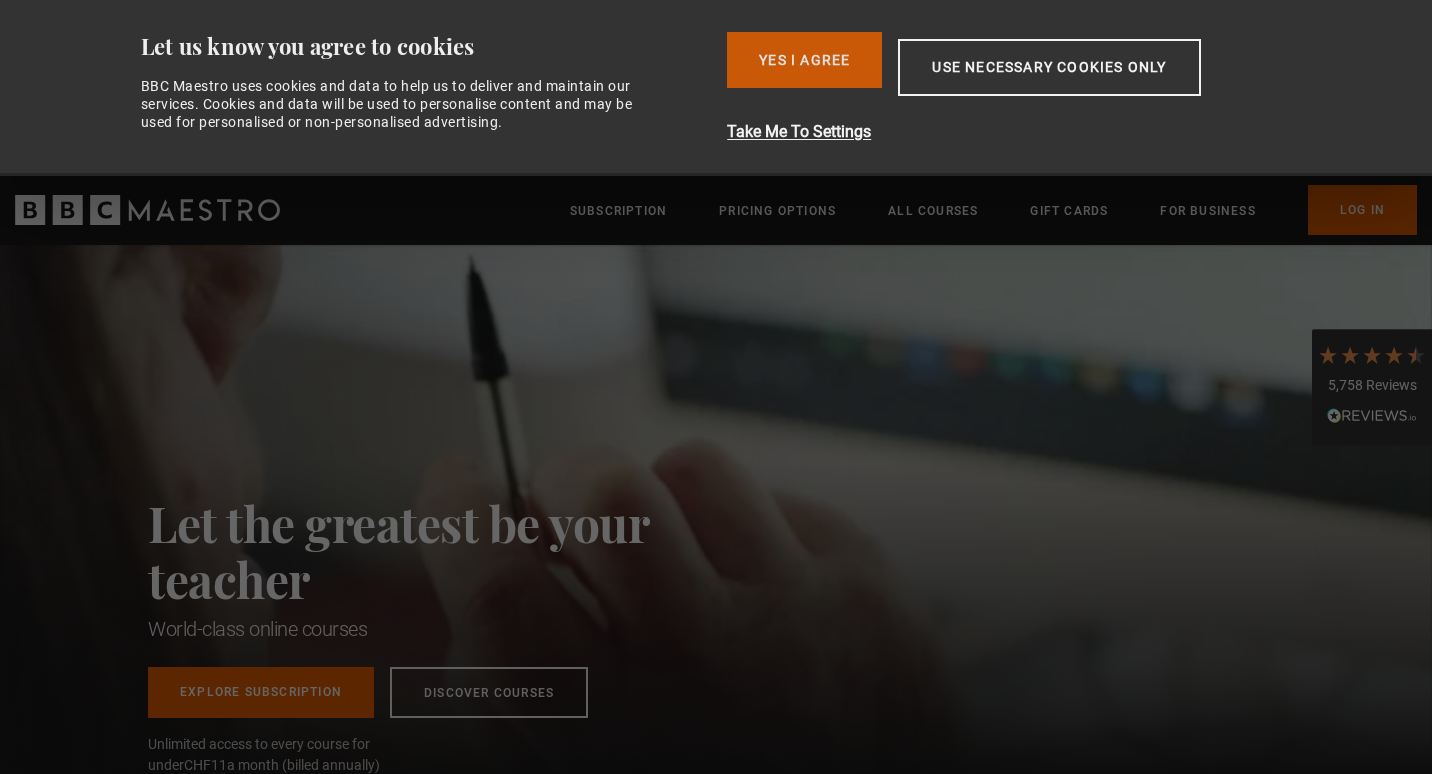 click on "Yes I Agree" at bounding box center (804, 60) 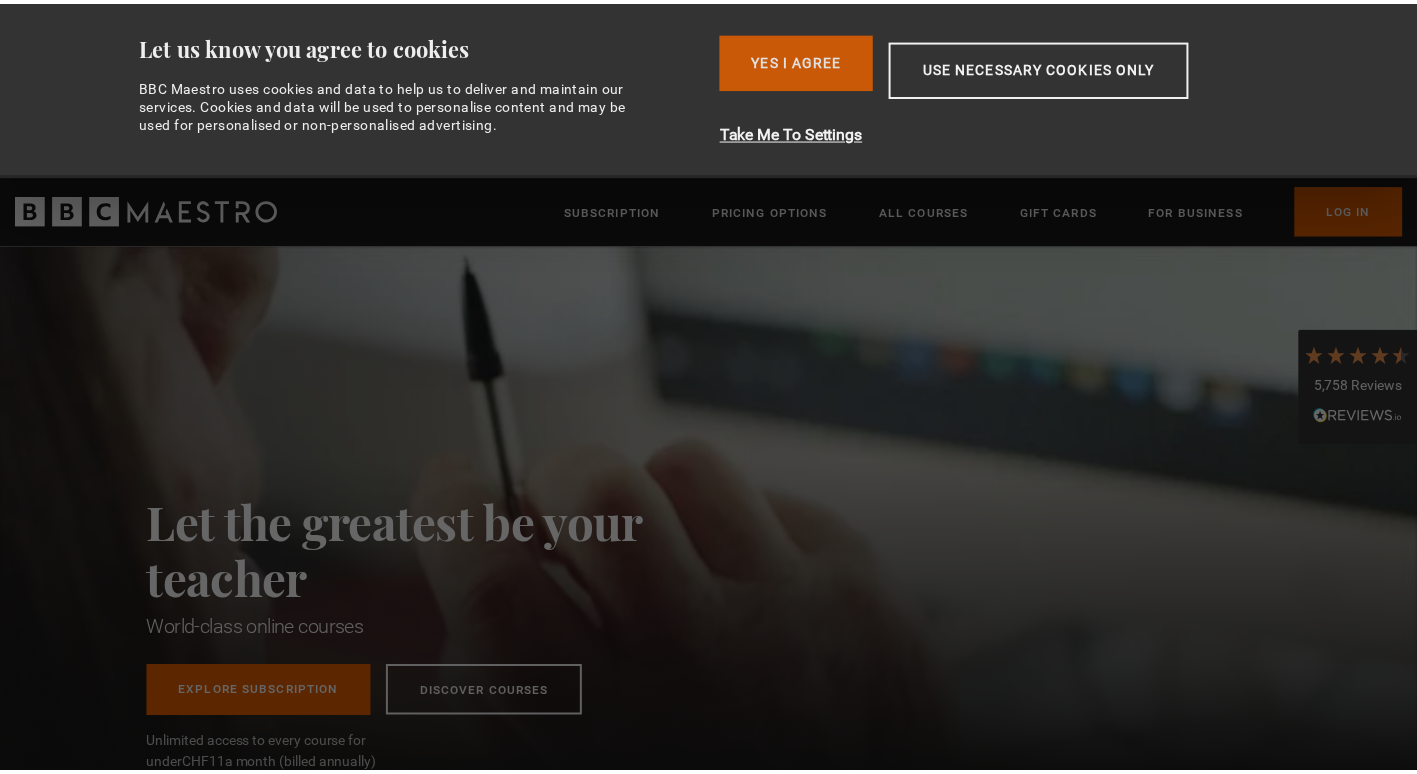 scroll, scrollTop: 0, scrollLeft: 524, axis: horizontal 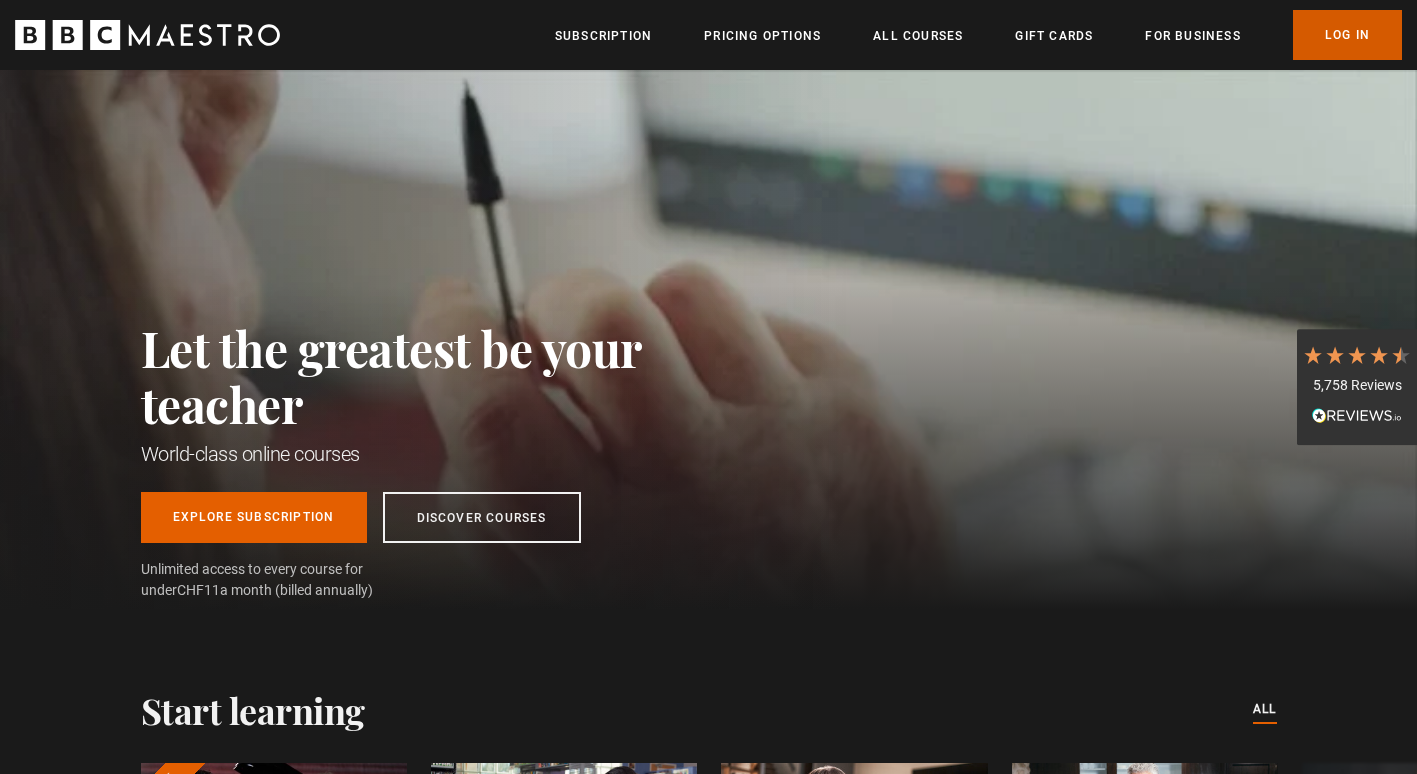 click on "Log In" at bounding box center (1347, 35) 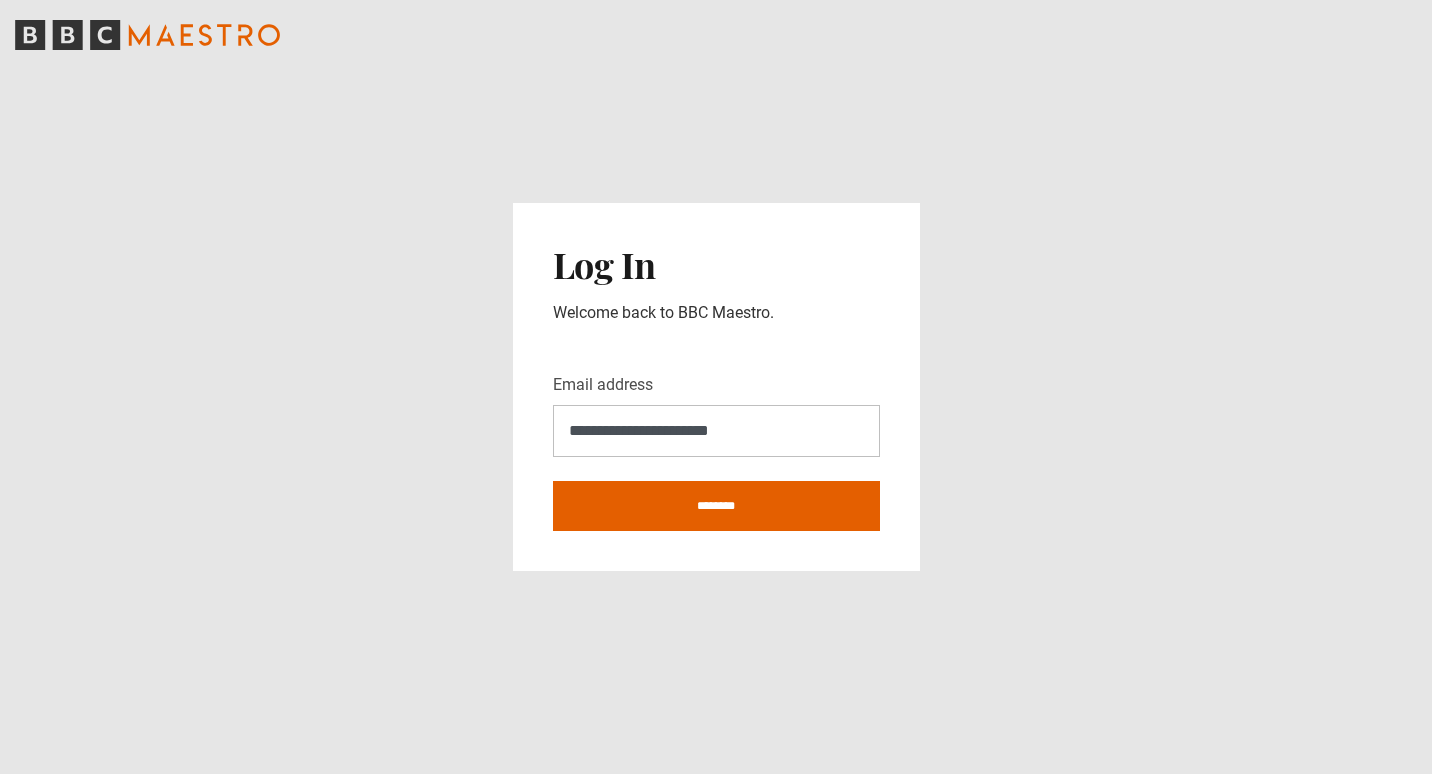 scroll, scrollTop: 0, scrollLeft: 0, axis: both 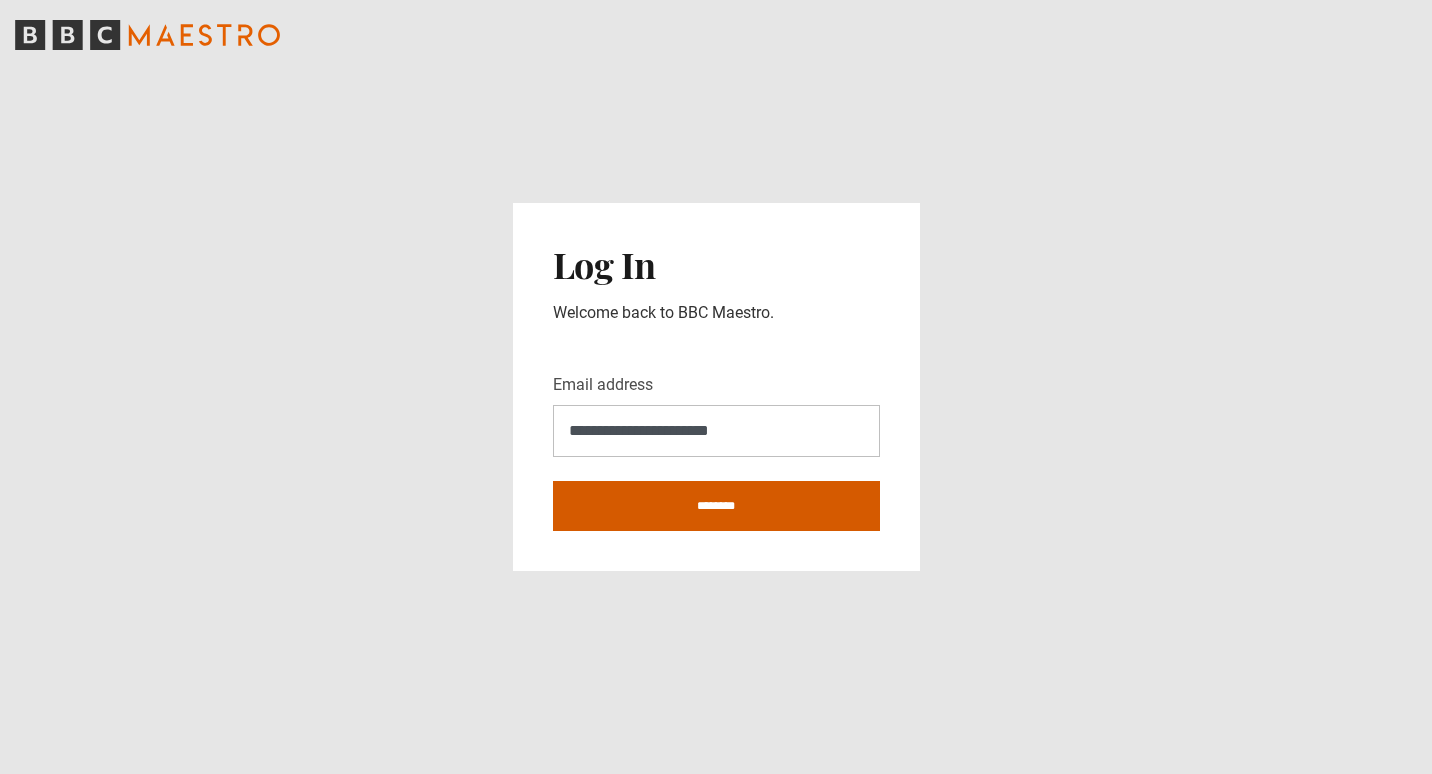click on "********" at bounding box center [716, 506] 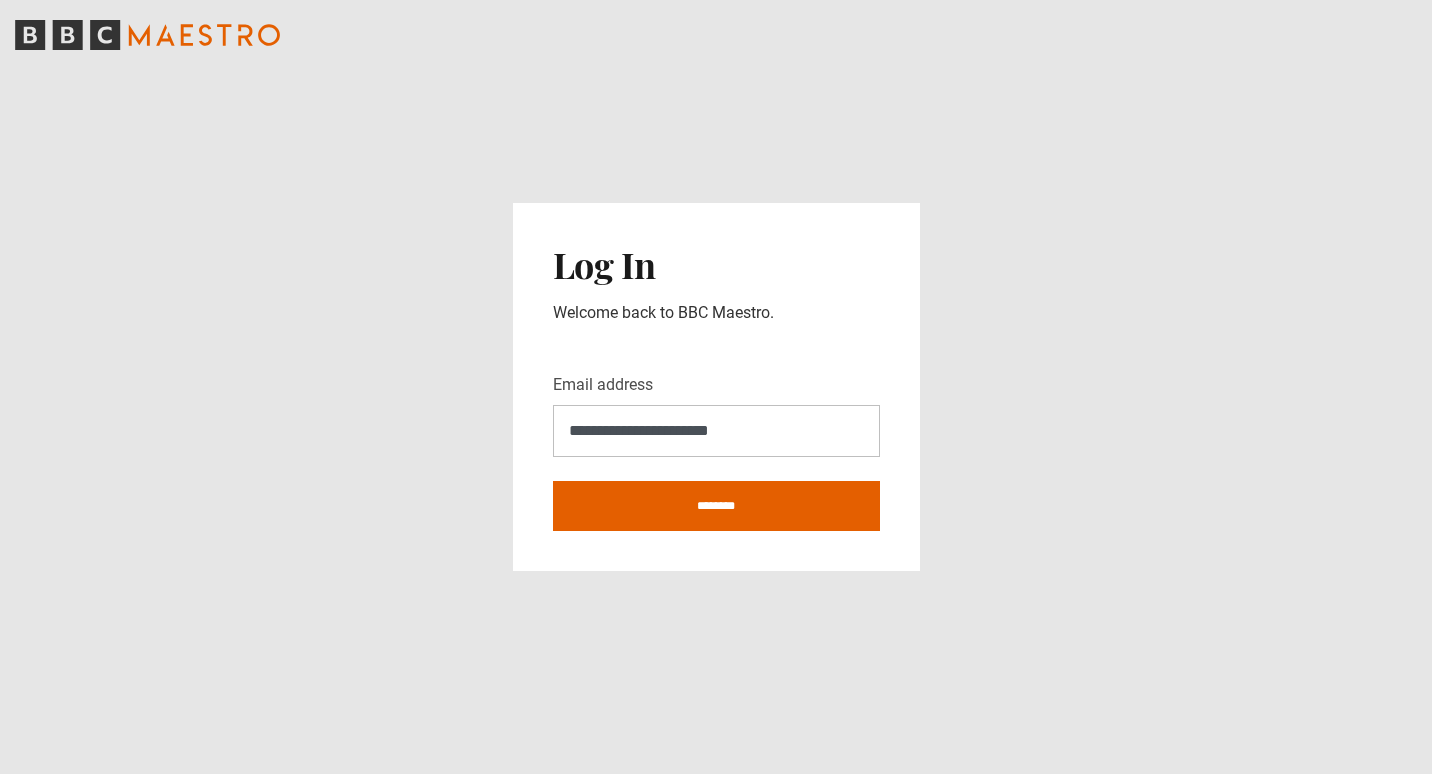 type on "**********" 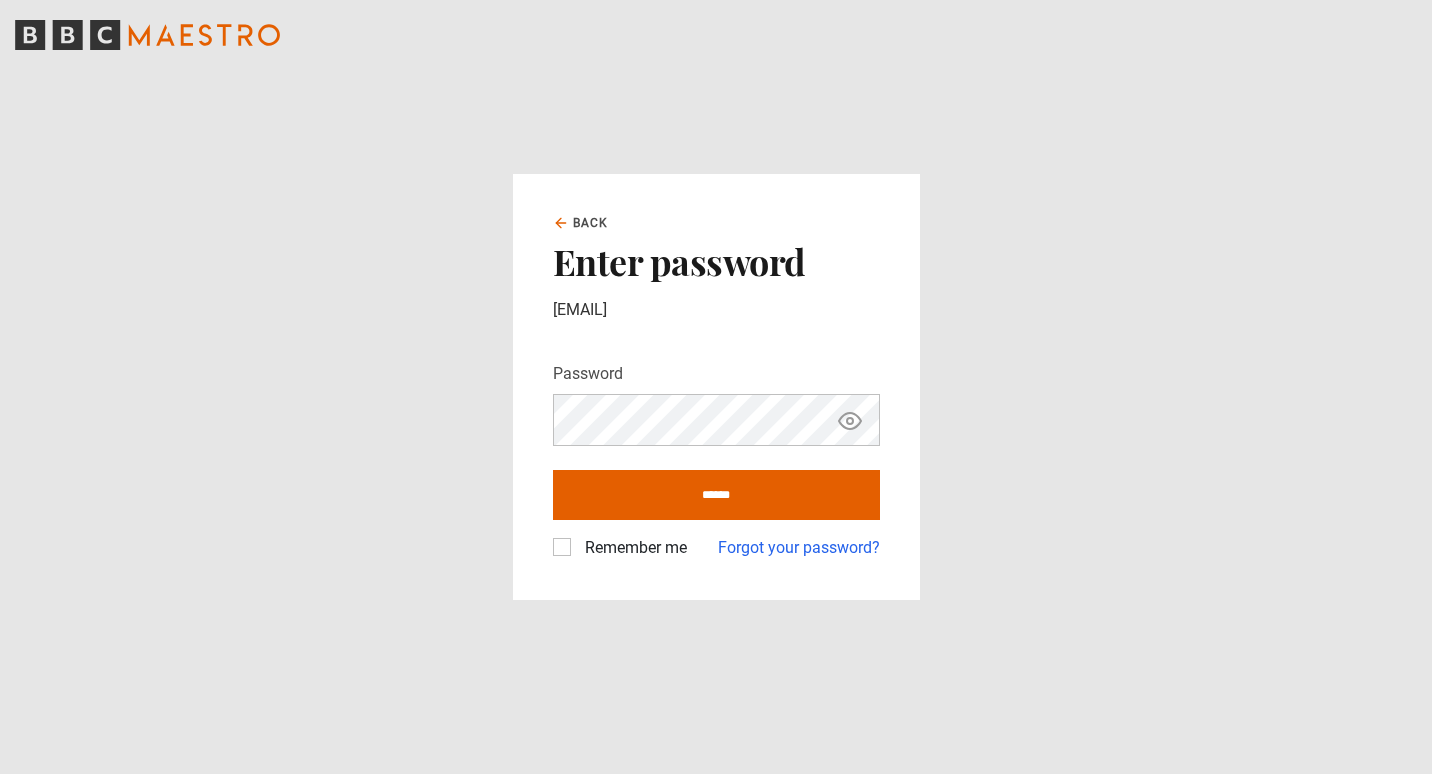 scroll, scrollTop: 0, scrollLeft: 0, axis: both 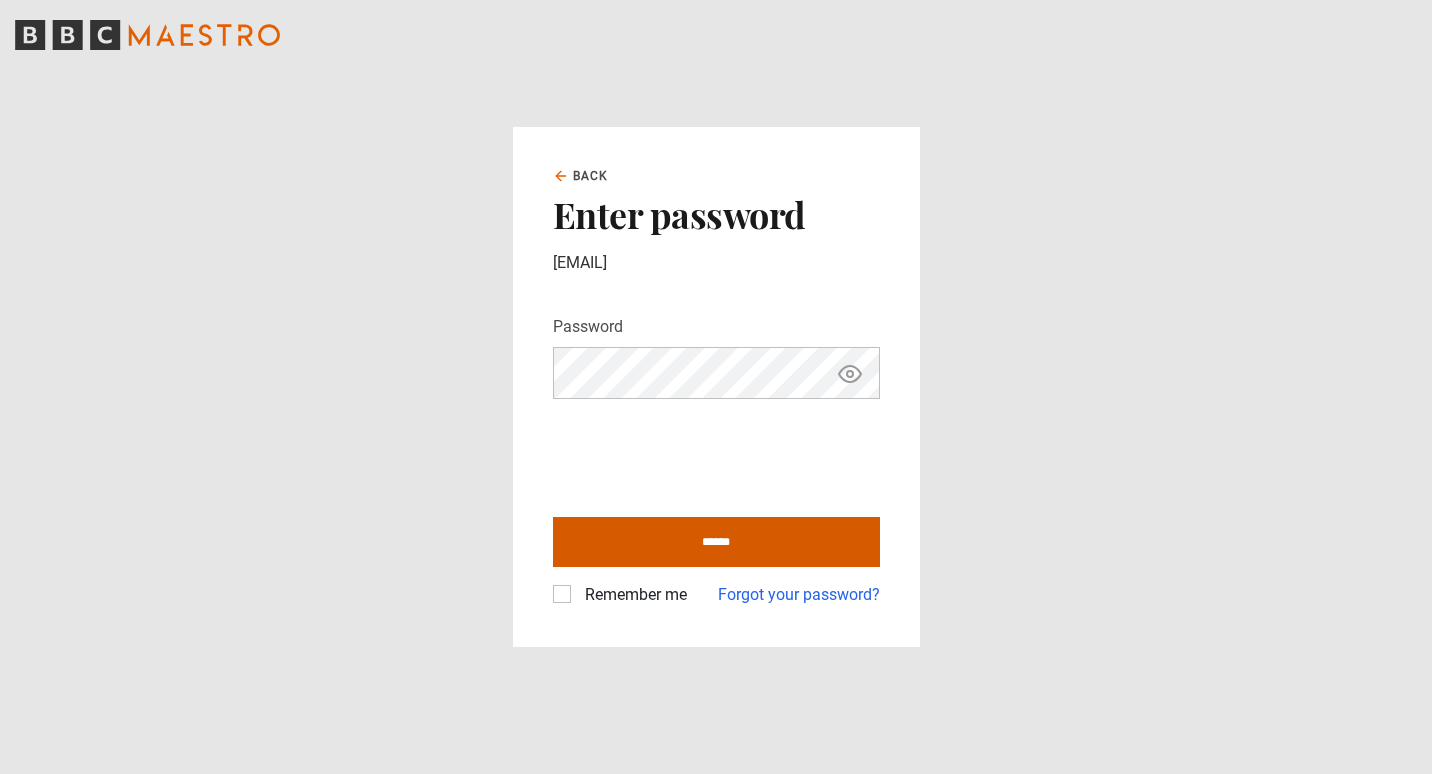 click on "******" at bounding box center (716, 542) 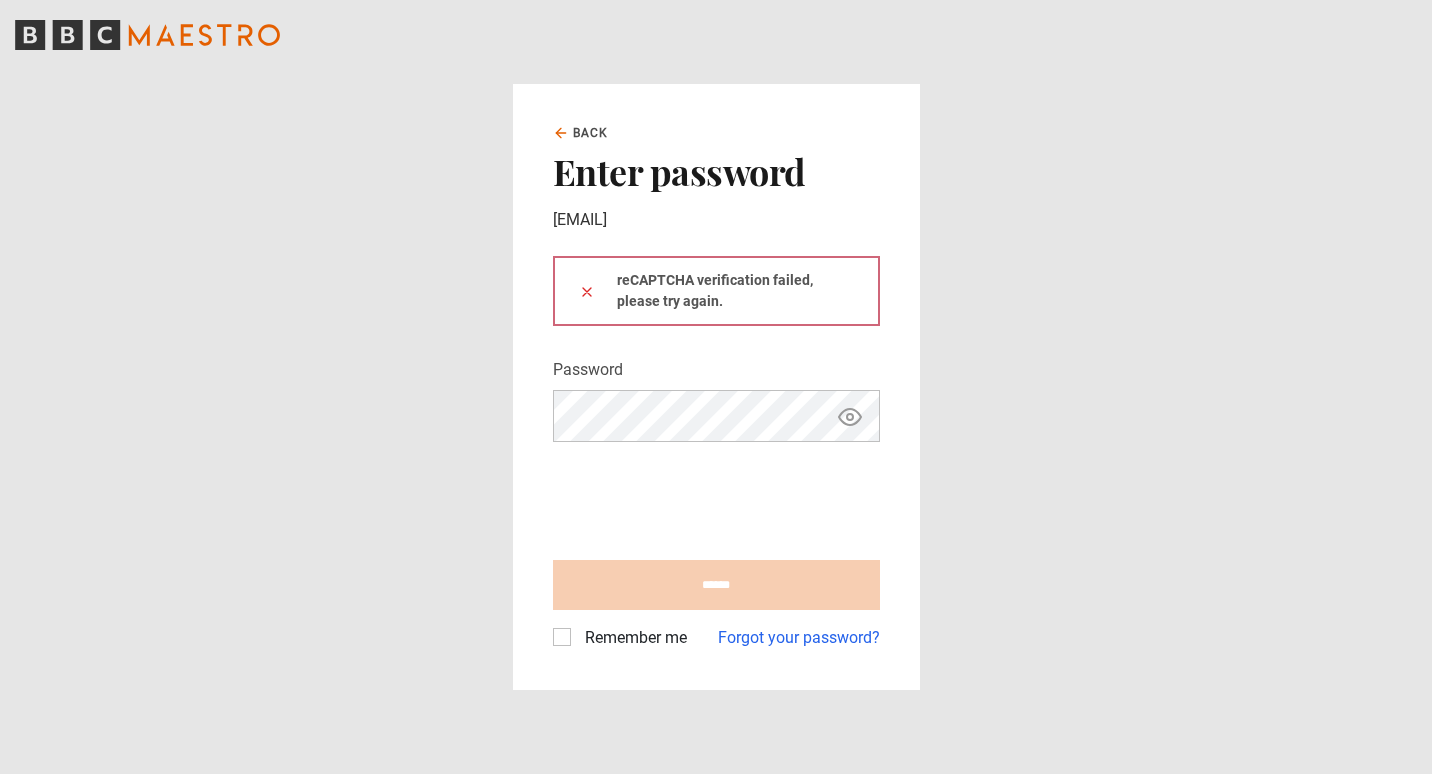 scroll, scrollTop: 0, scrollLeft: 0, axis: both 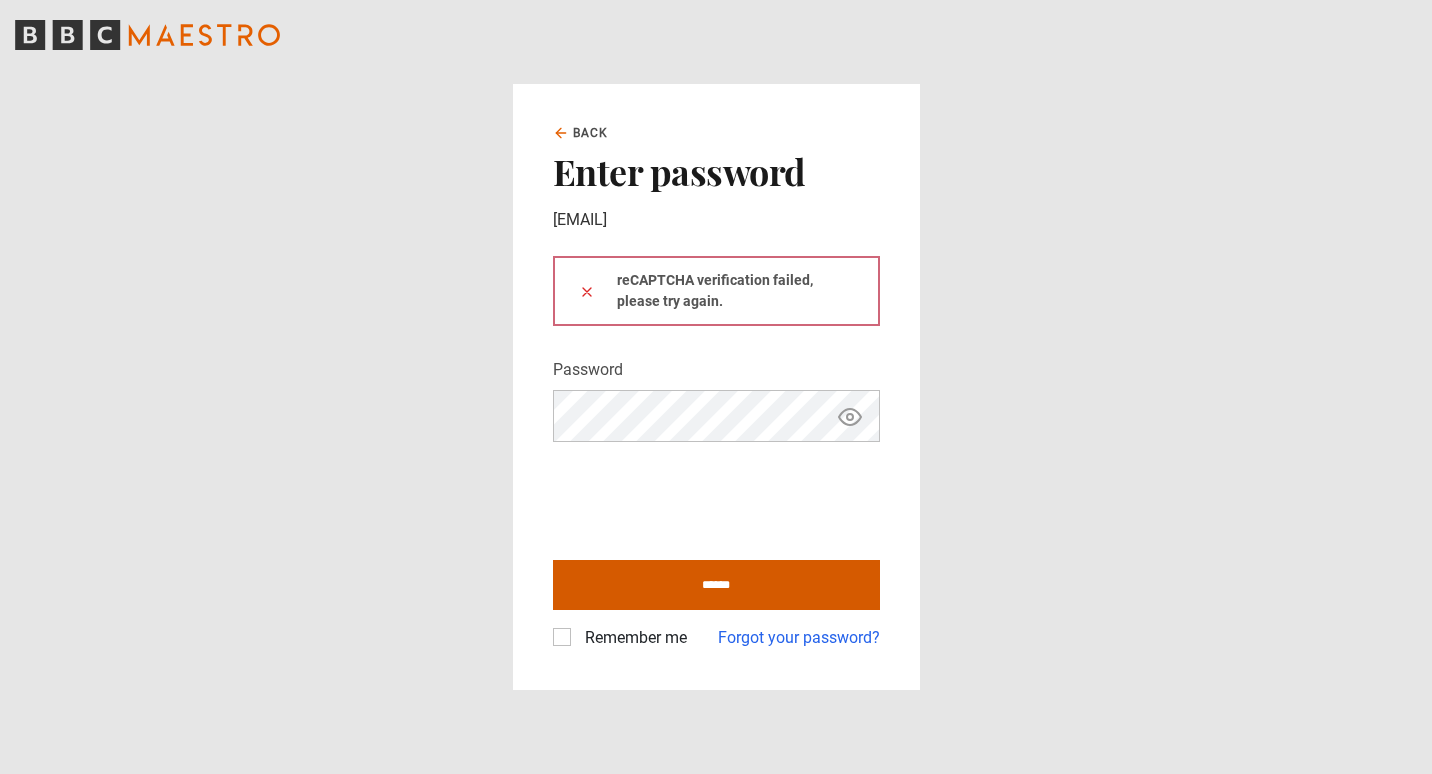 click on "******" at bounding box center (716, 585) 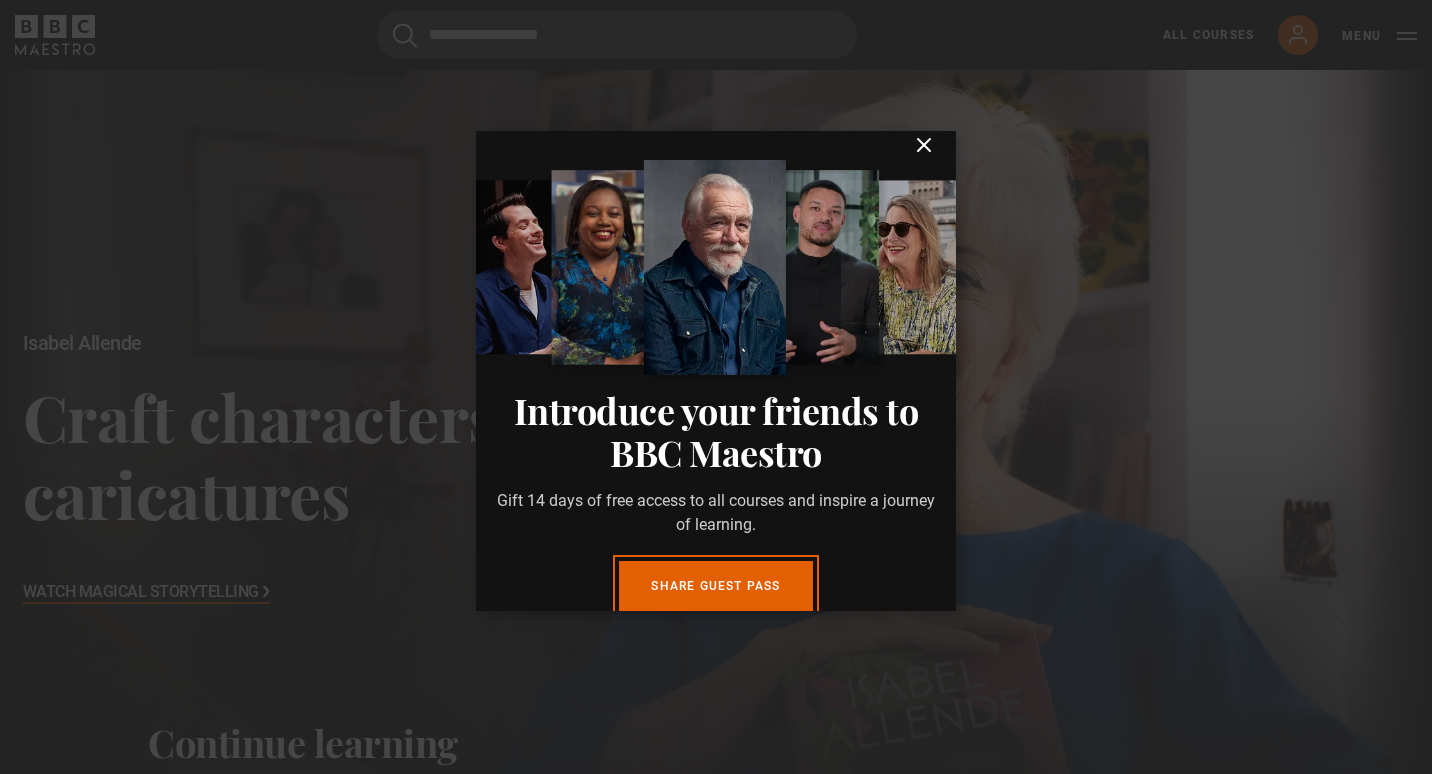 scroll, scrollTop: 0, scrollLeft: 0, axis: both 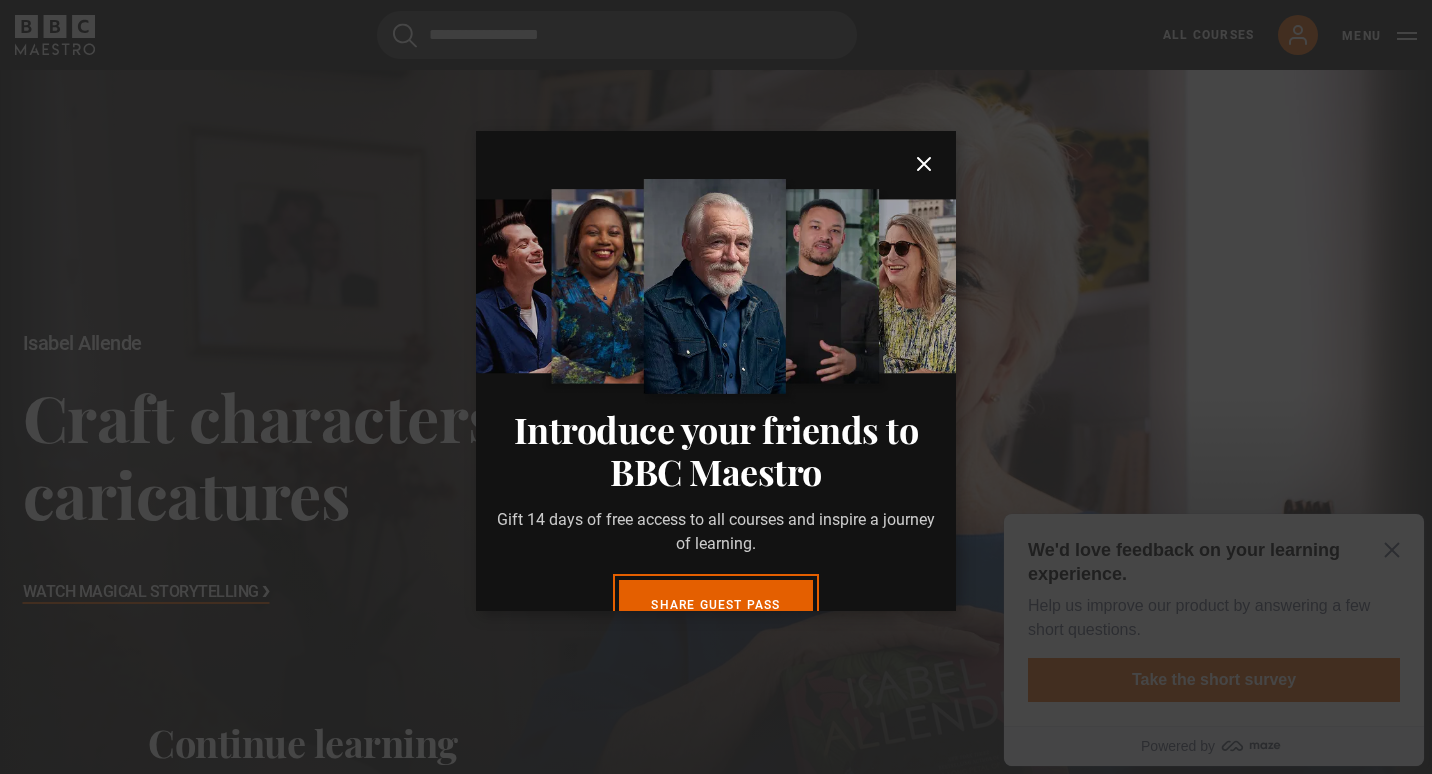 click 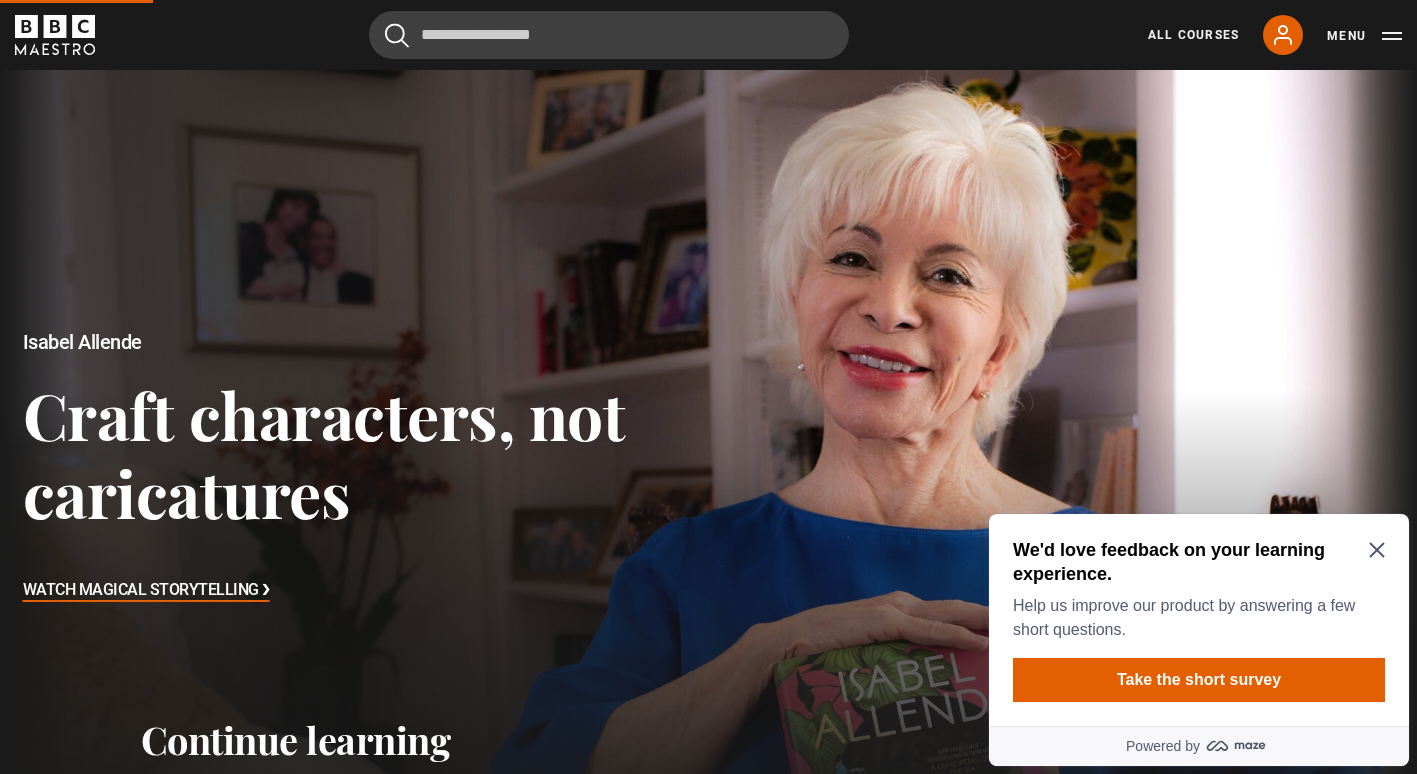 click 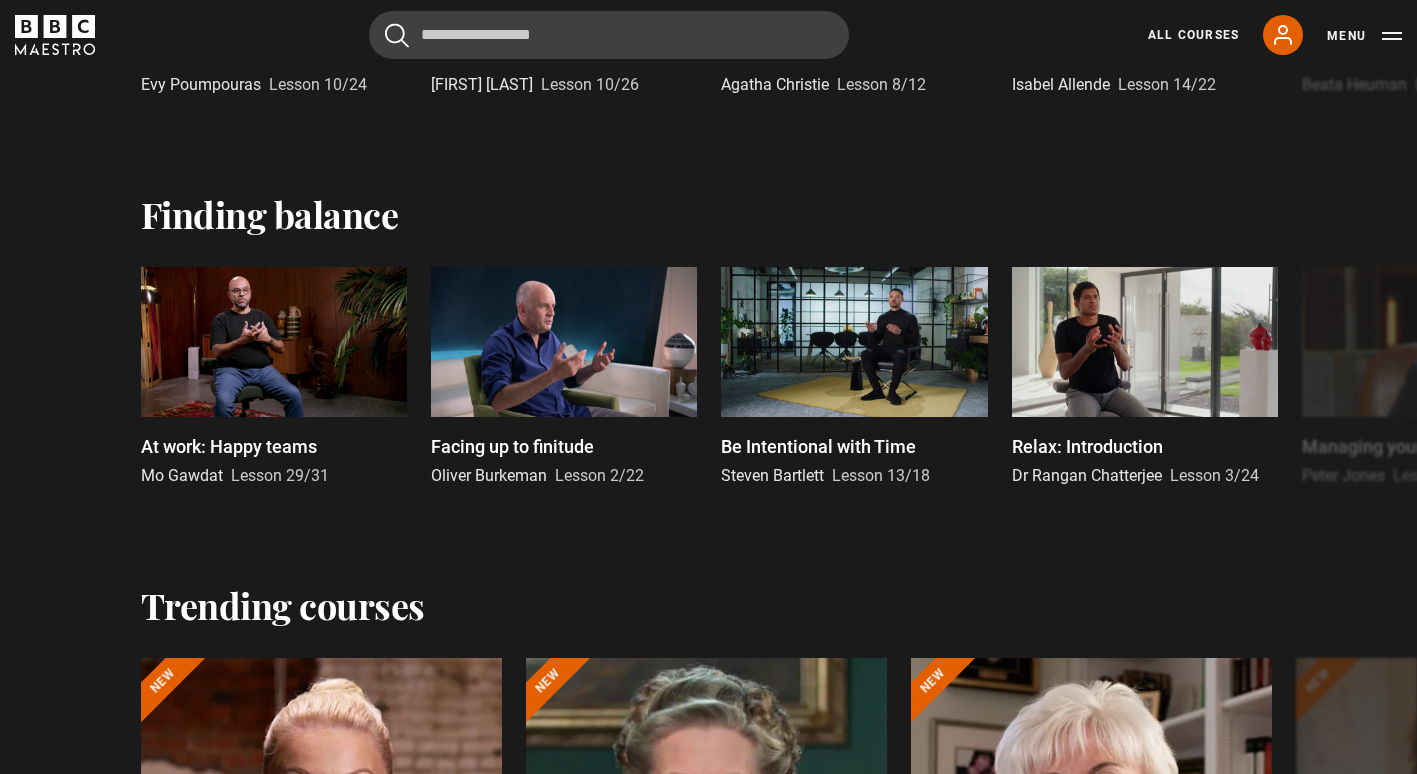 scroll, scrollTop: 1702, scrollLeft: 0, axis: vertical 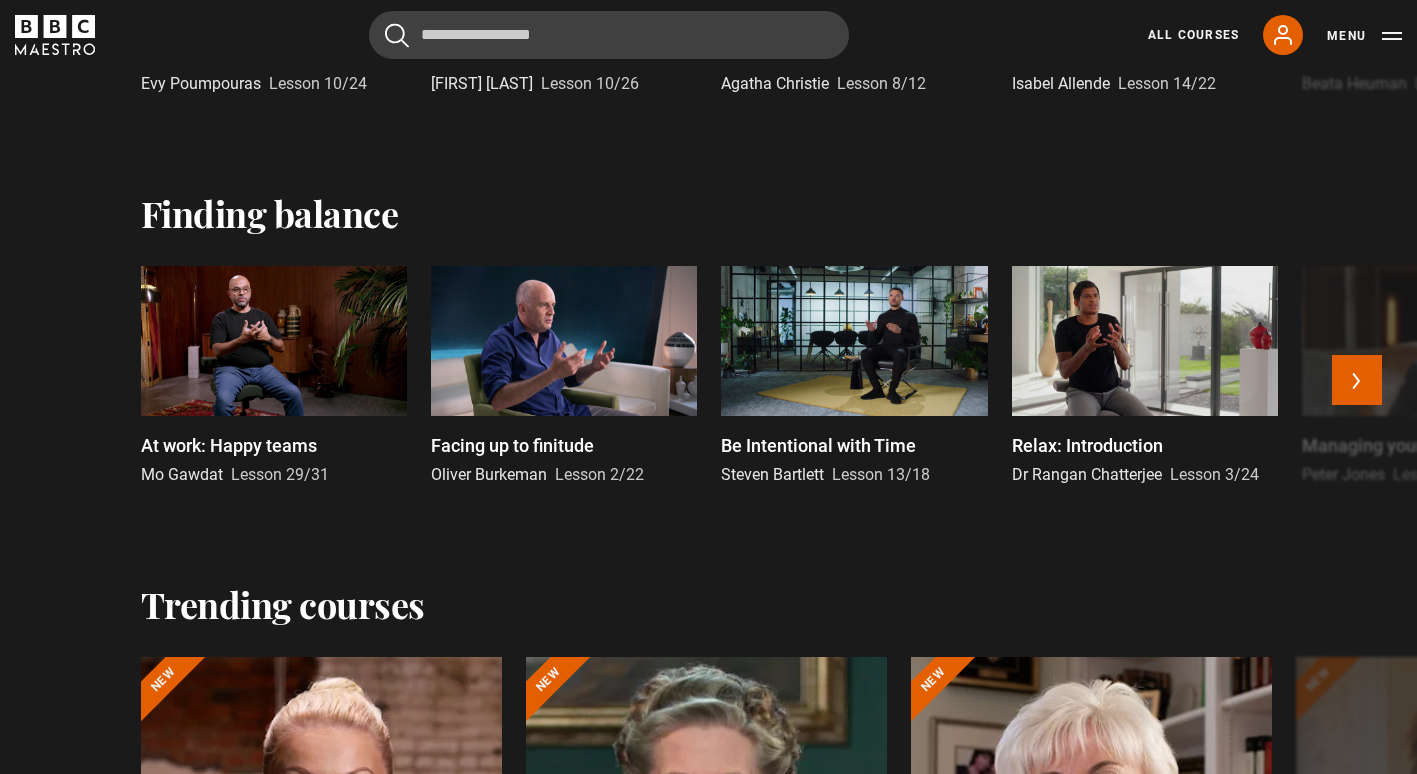 click at bounding box center (564, 341) 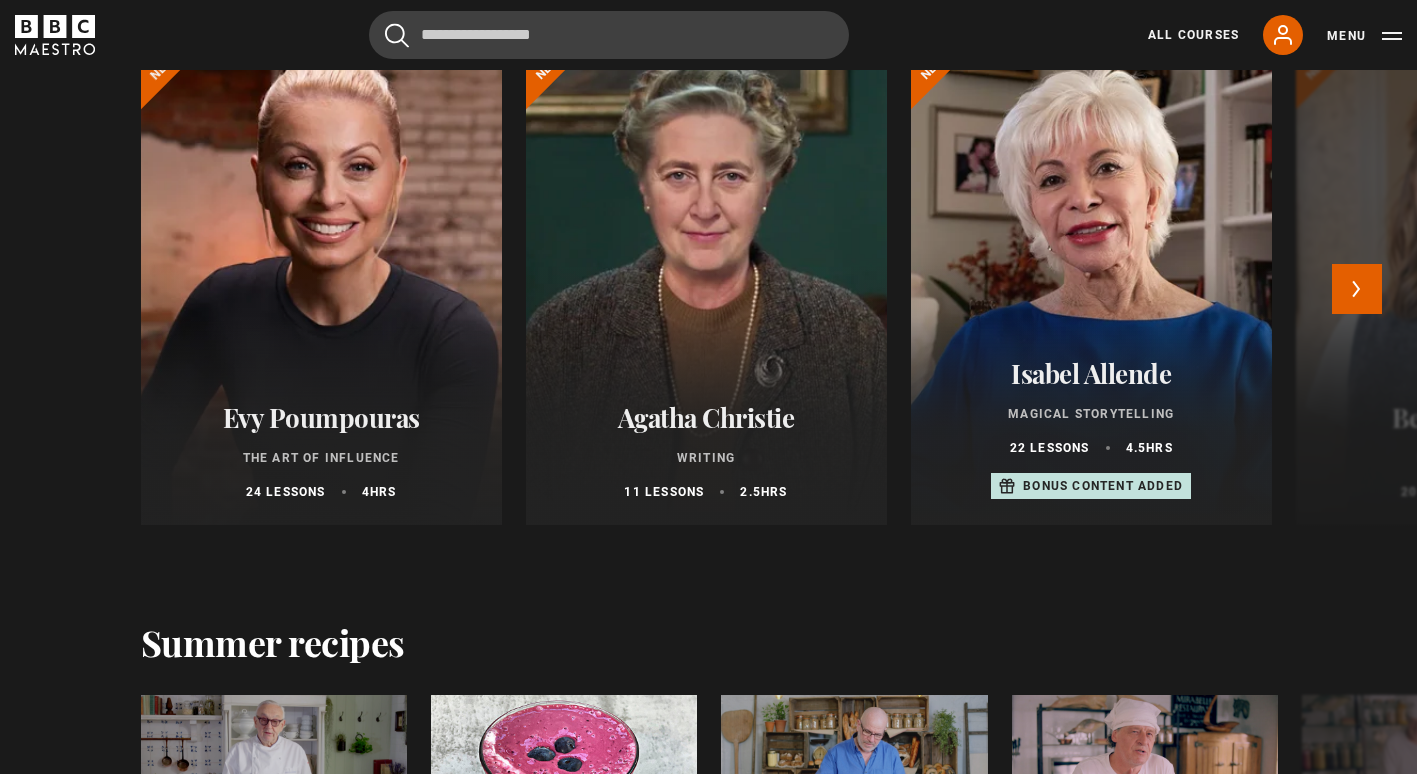 scroll, scrollTop: 2315, scrollLeft: 0, axis: vertical 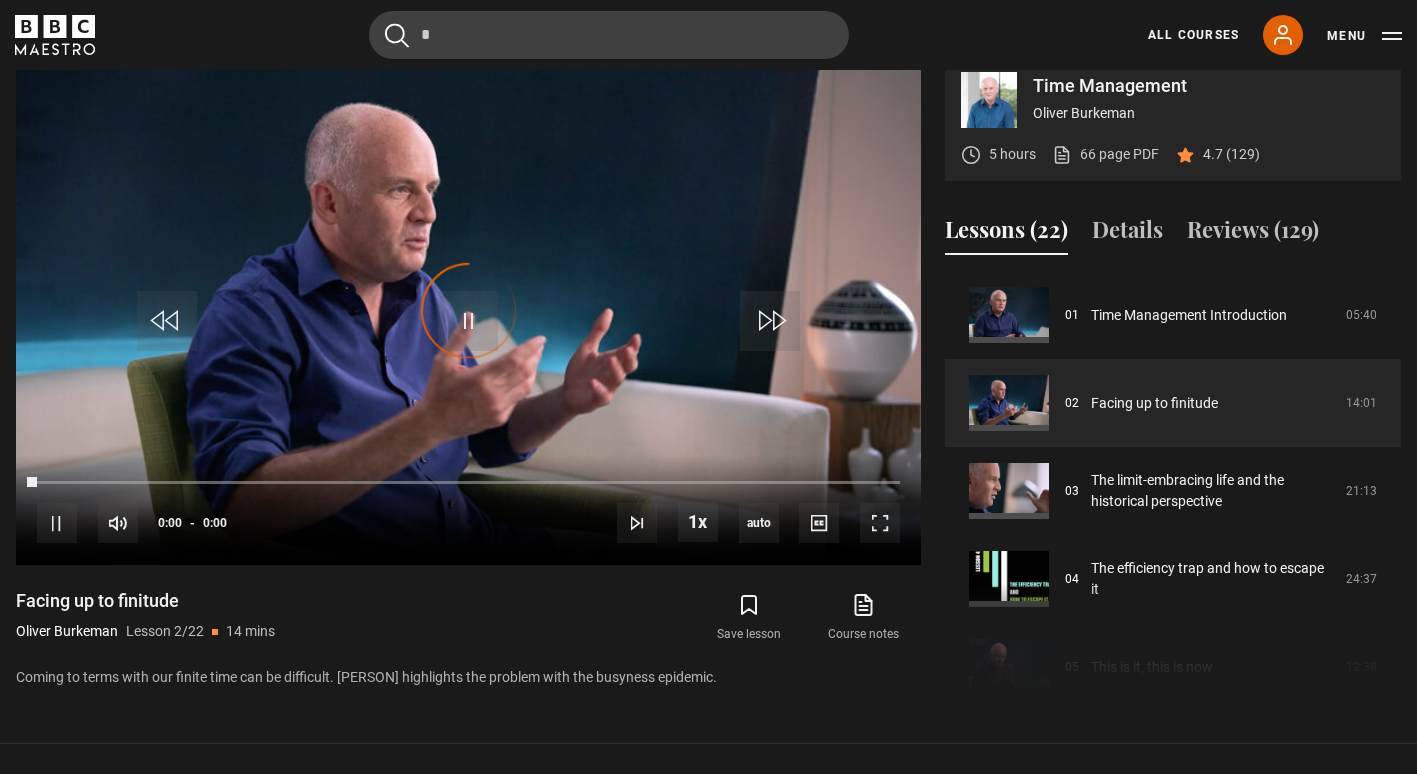 click on "*" at bounding box center [609, 35] 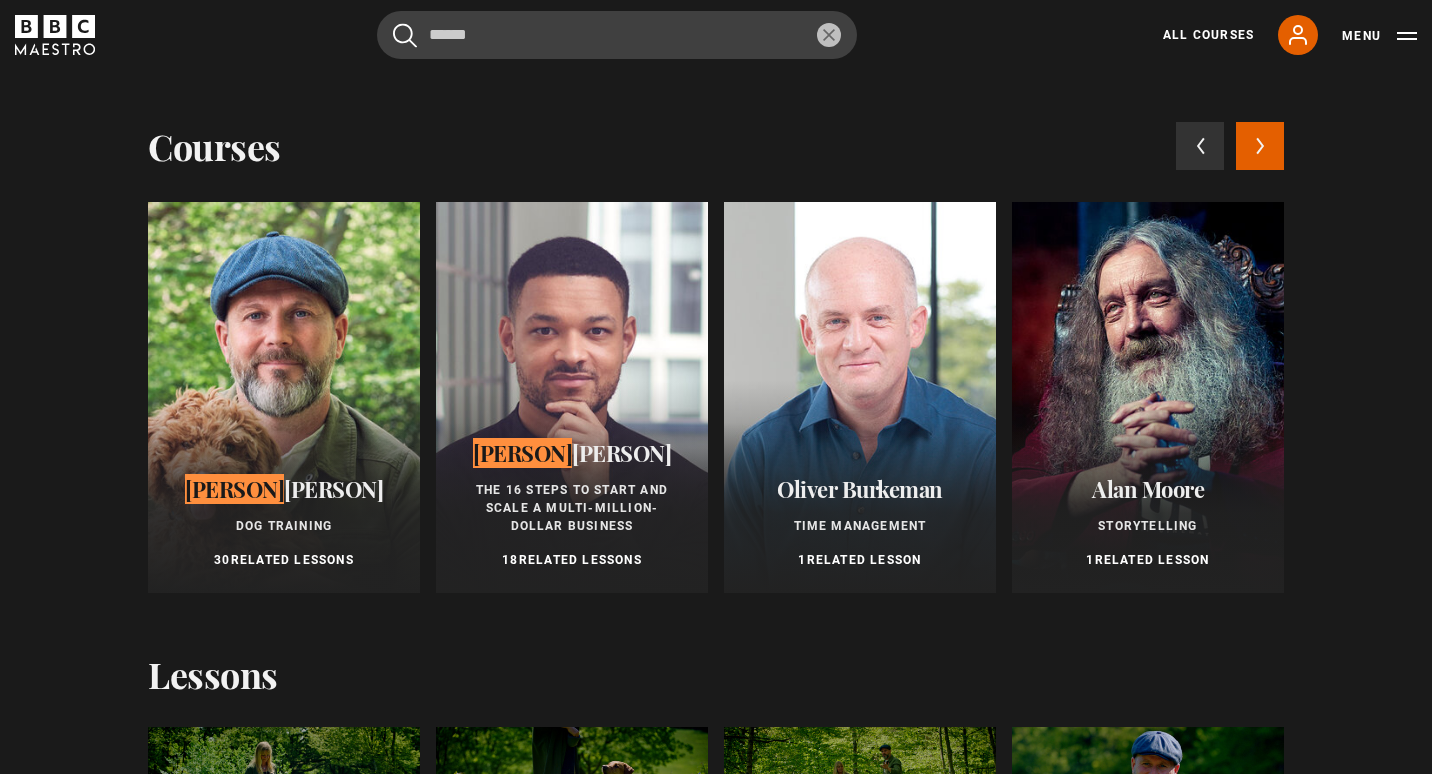type on "*****" 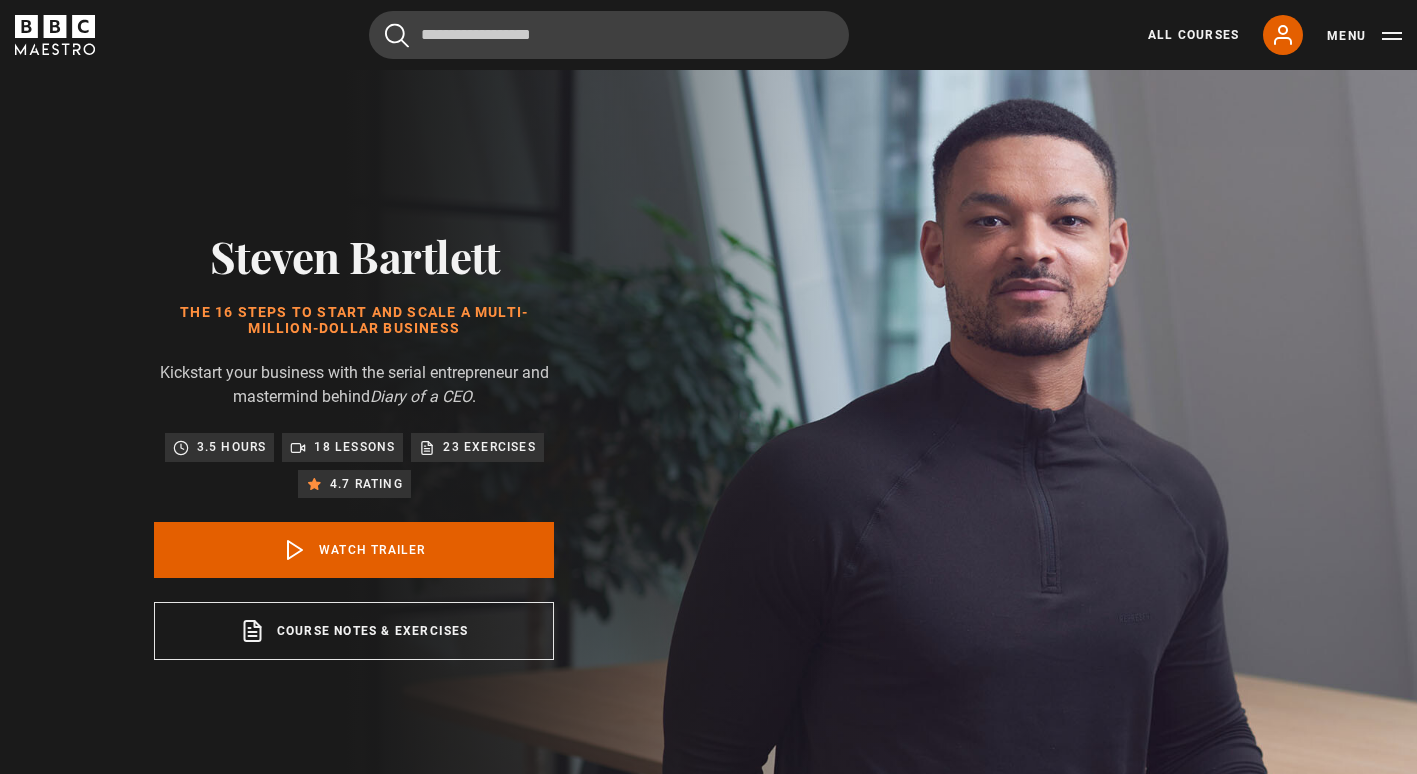 scroll, scrollTop: 0, scrollLeft: 0, axis: both 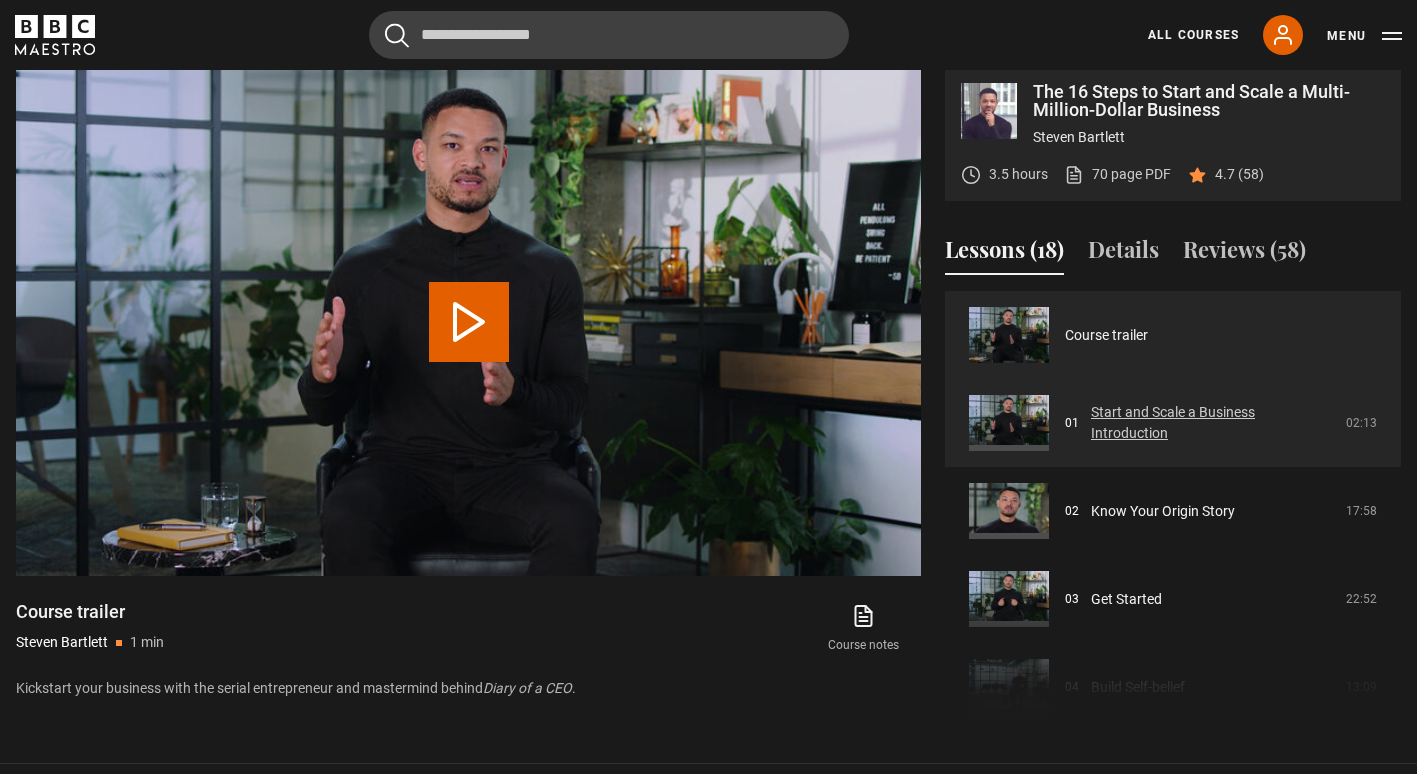 click on "Start and Scale a Business Introduction" at bounding box center [1212, 423] 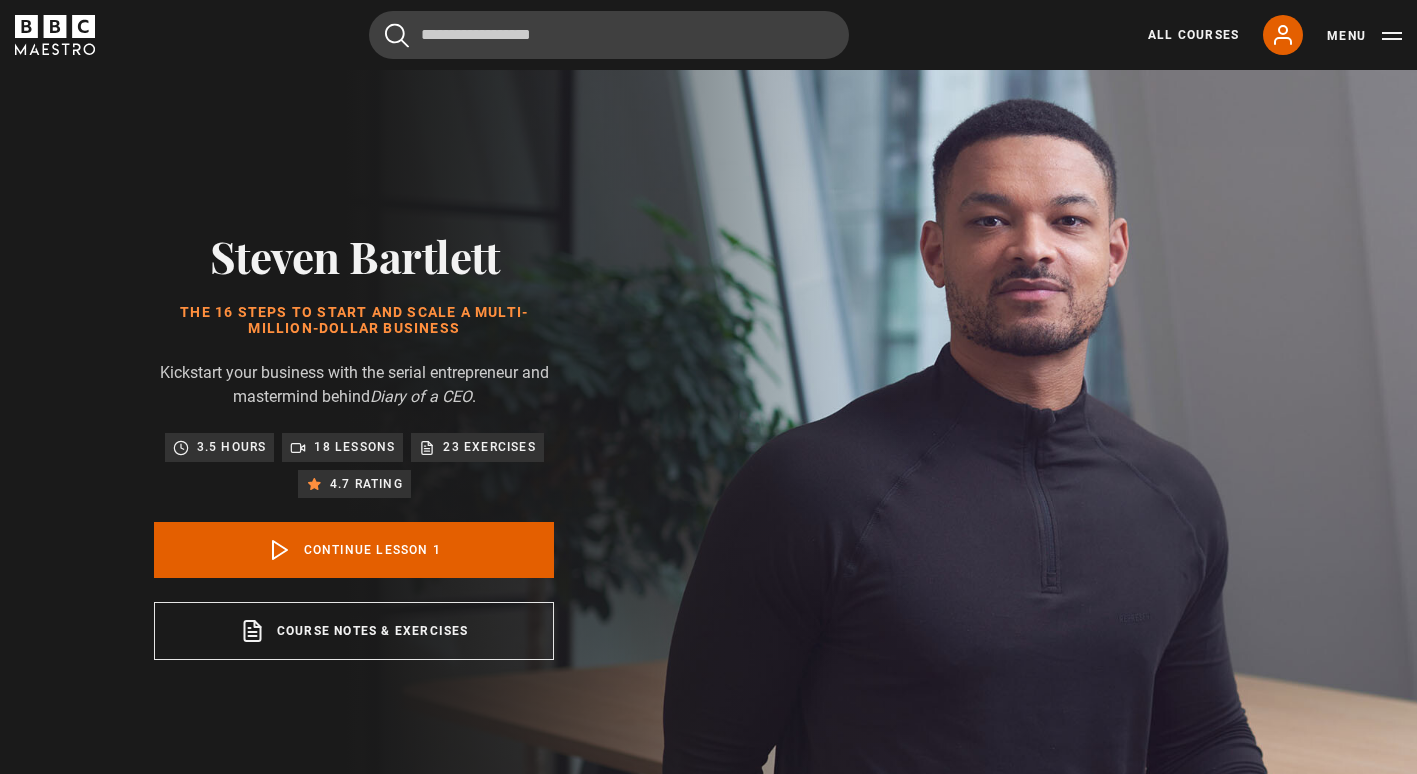 scroll, scrollTop: 820, scrollLeft: 0, axis: vertical 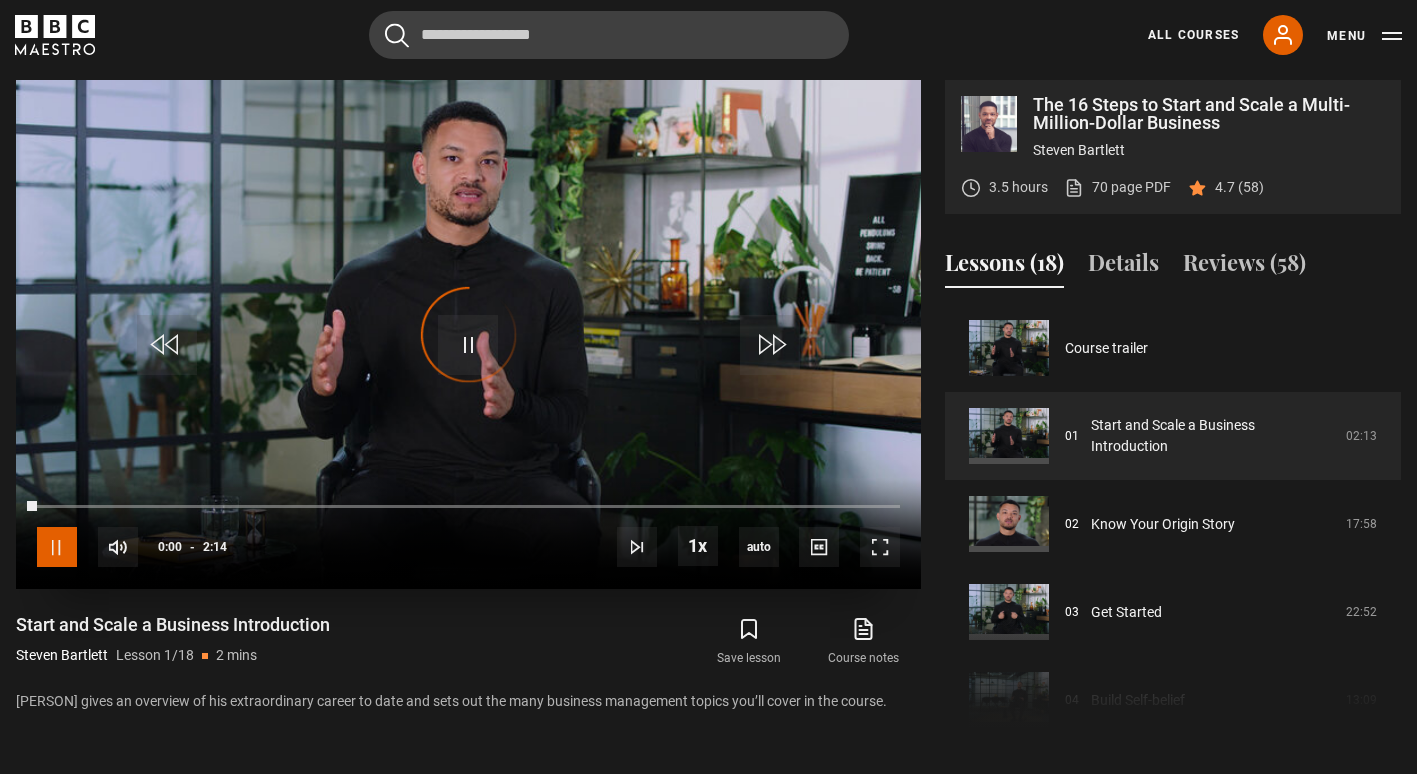 click at bounding box center [57, 547] 